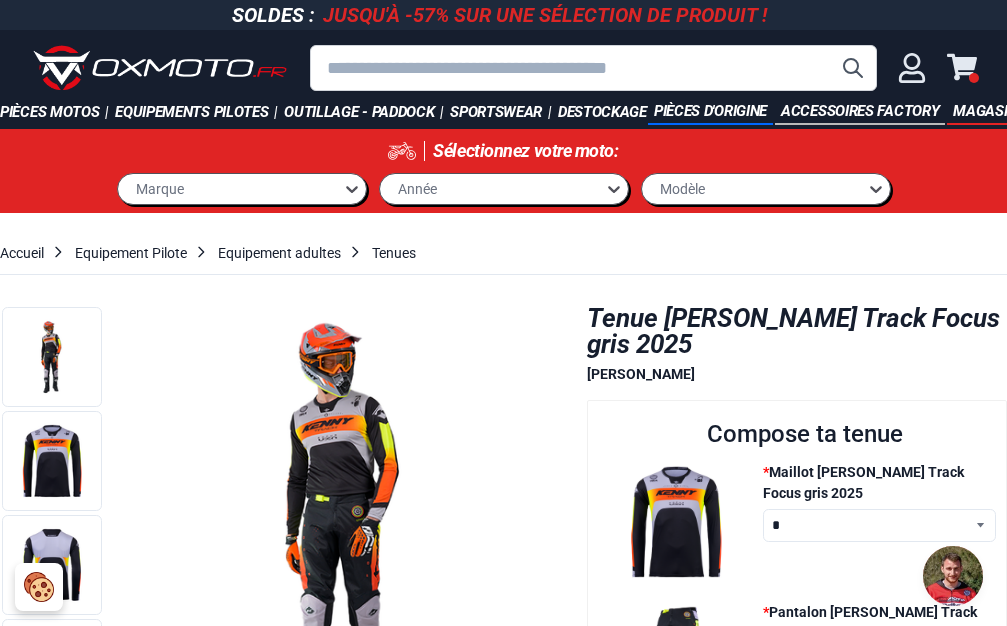select on "**********" 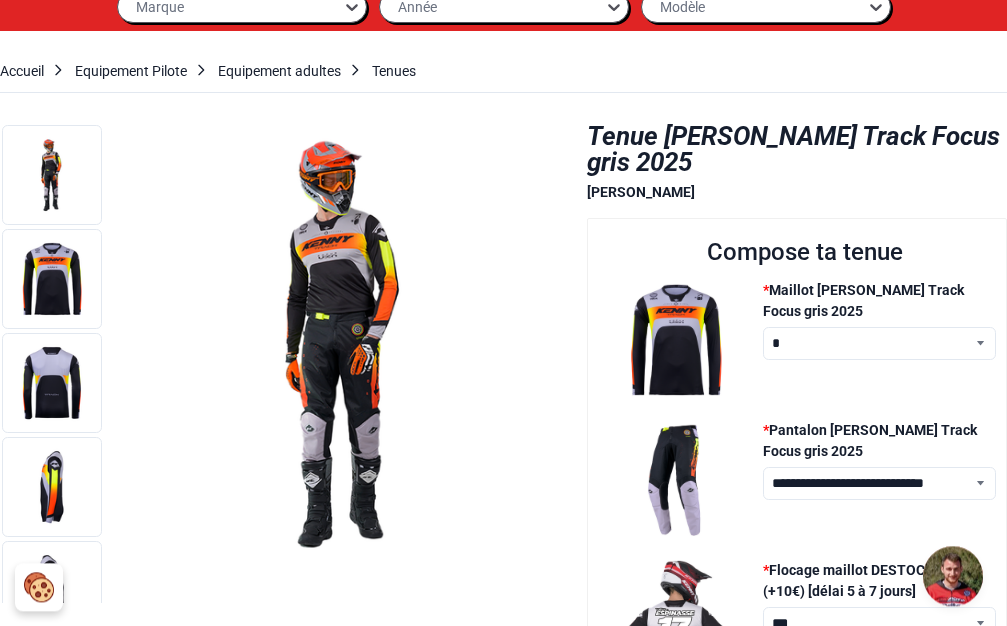scroll, scrollTop: 215, scrollLeft: 0, axis: vertical 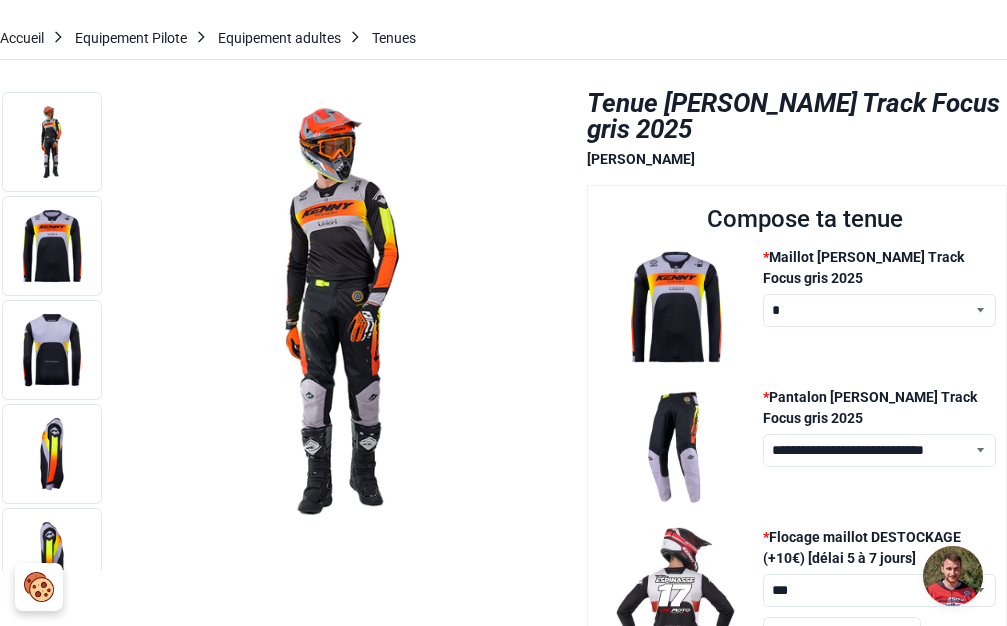 select on "**********" 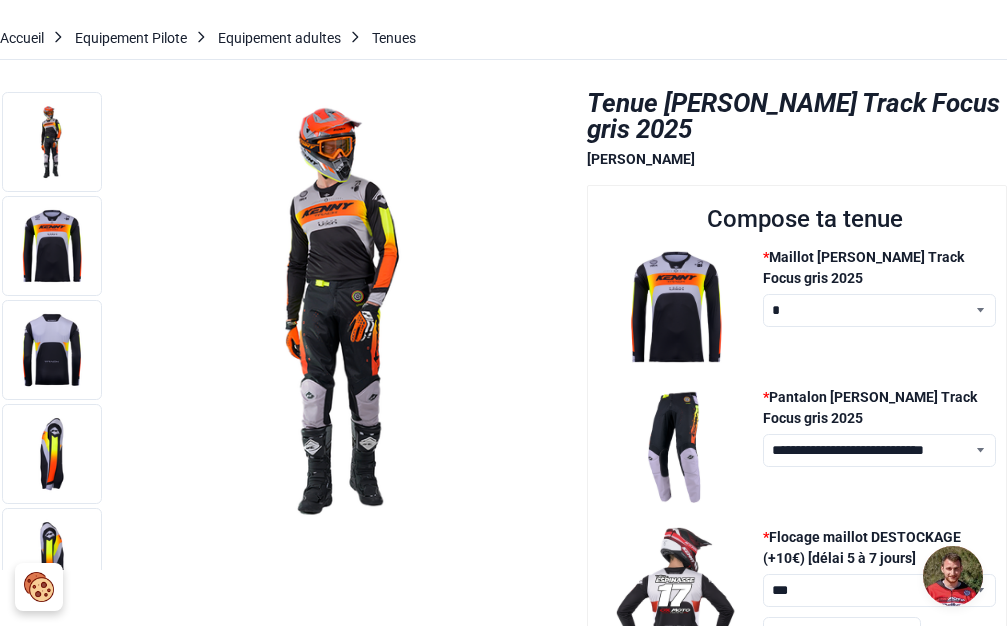 click on "**********" at bounding box center (879, 450) 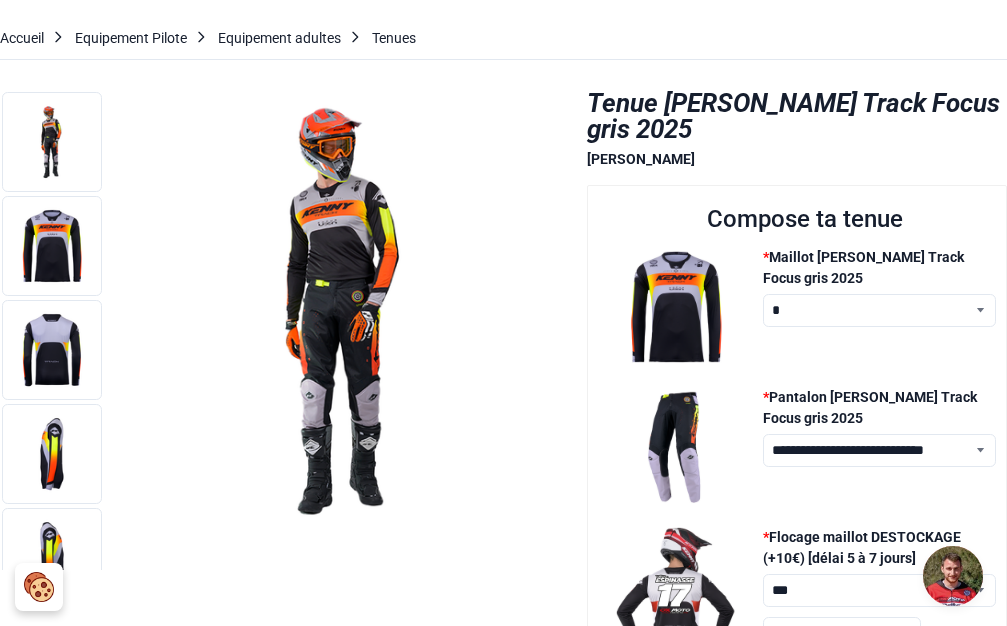 select on "**********" 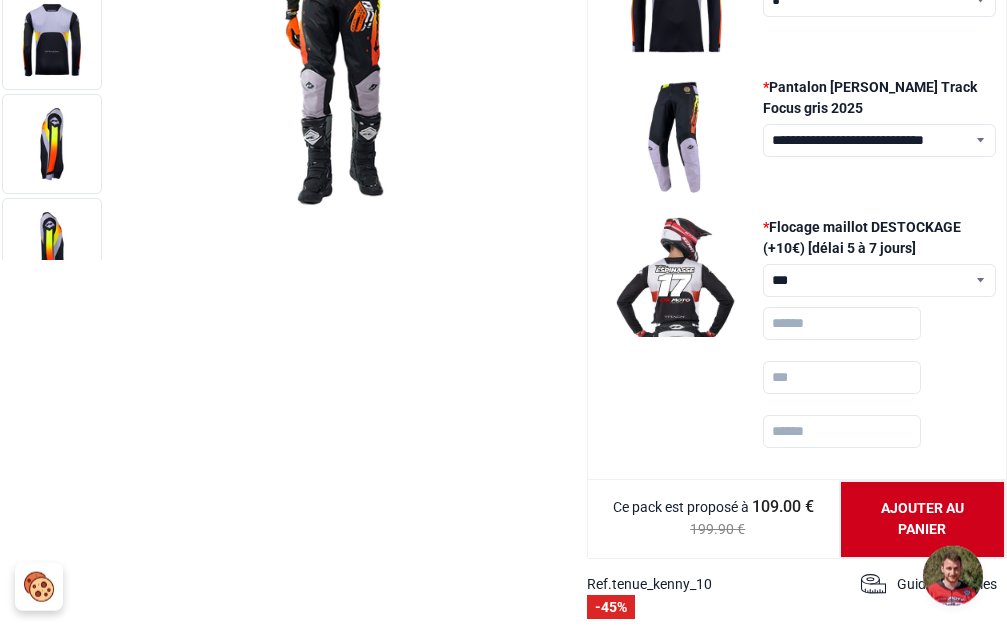 scroll, scrollTop: 623, scrollLeft: 0, axis: vertical 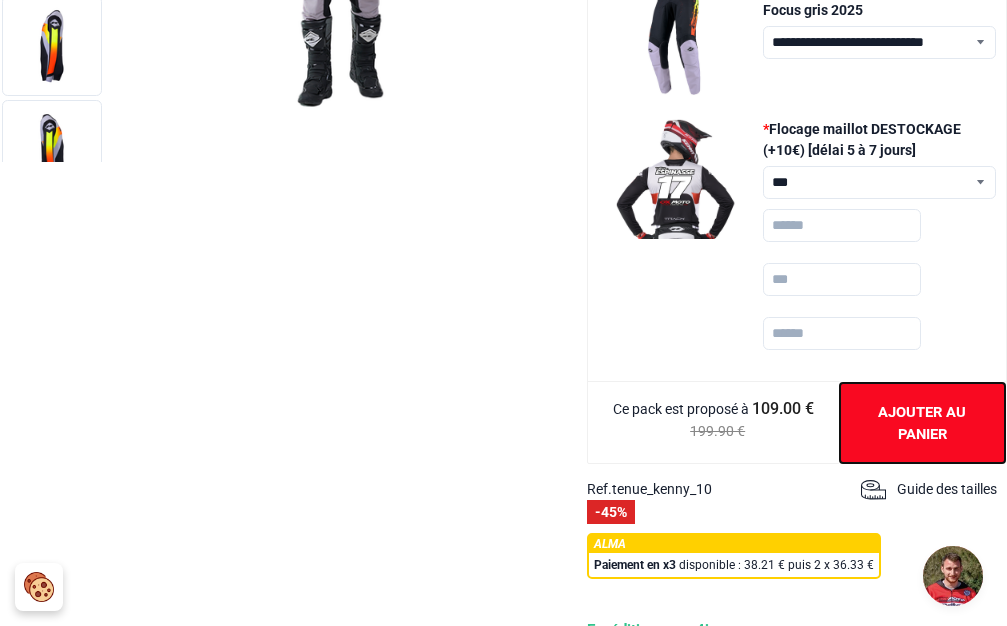 click on "Ajouter au panier" at bounding box center (922, 423) 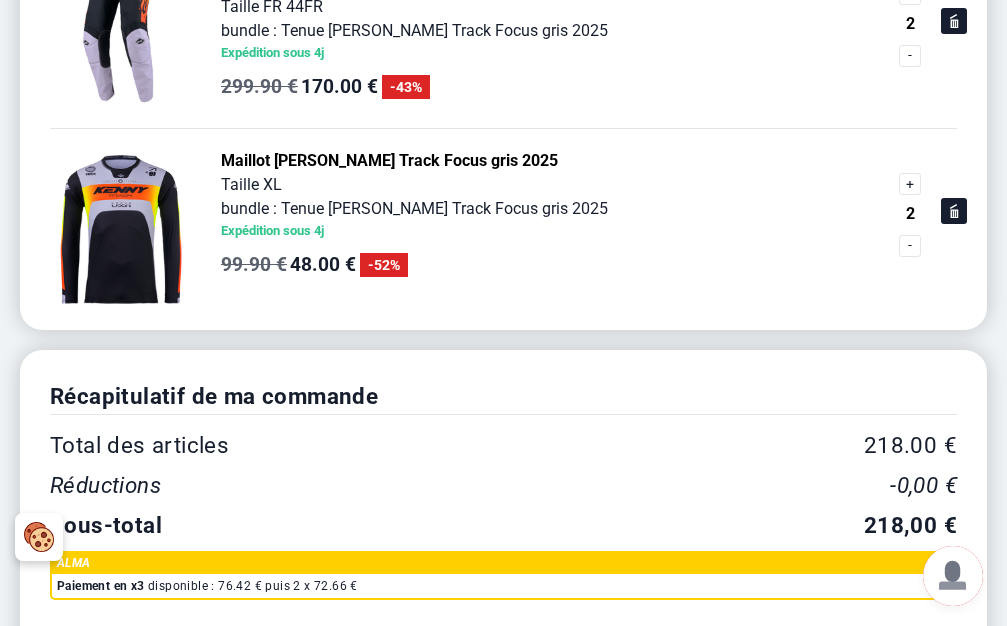 scroll, scrollTop: 510, scrollLeft: 0, axis: vertical 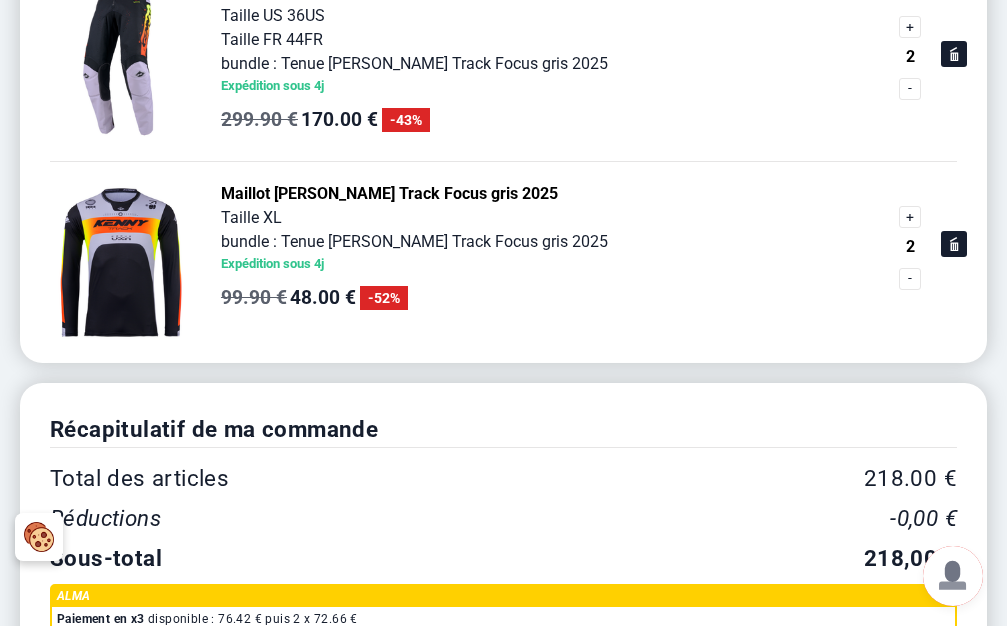 click on "-" at bounding box center [910, 279] 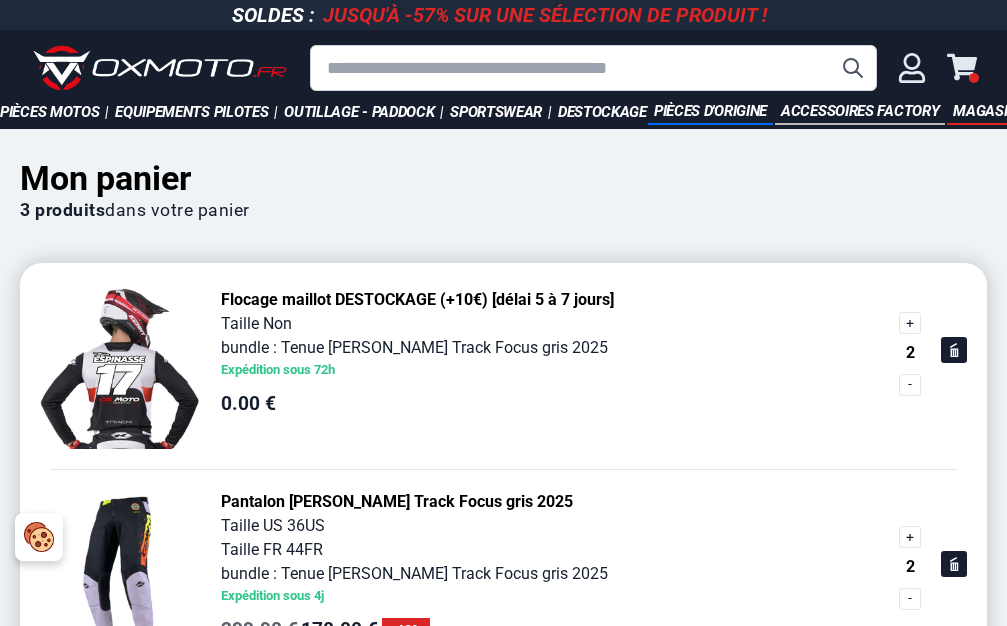 click on "-" at bounding box center [910, 599] 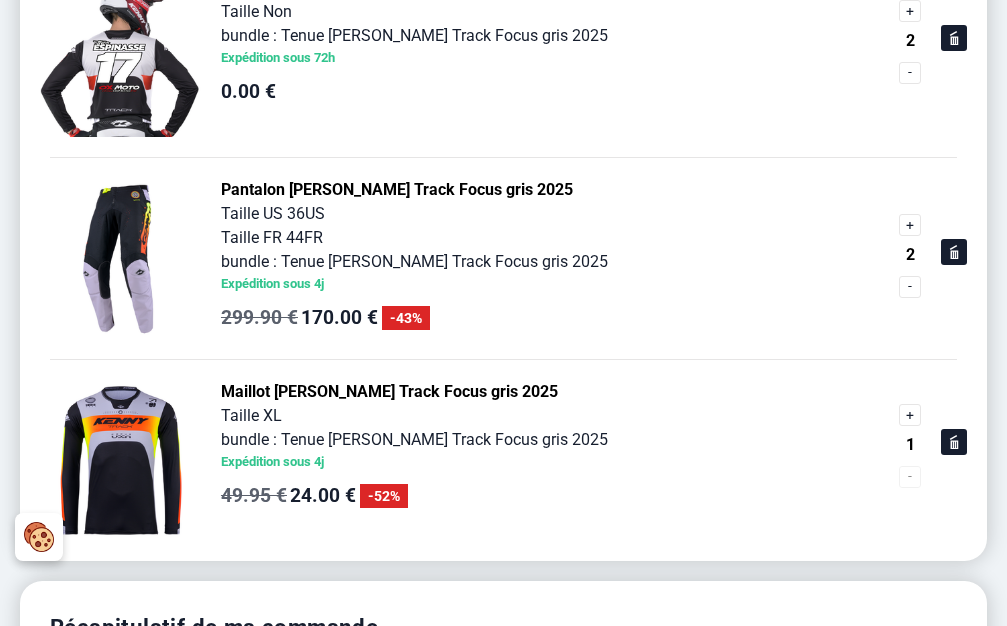 scroll, scrollTop: 313, scrollLeft: 0, axis: vertical 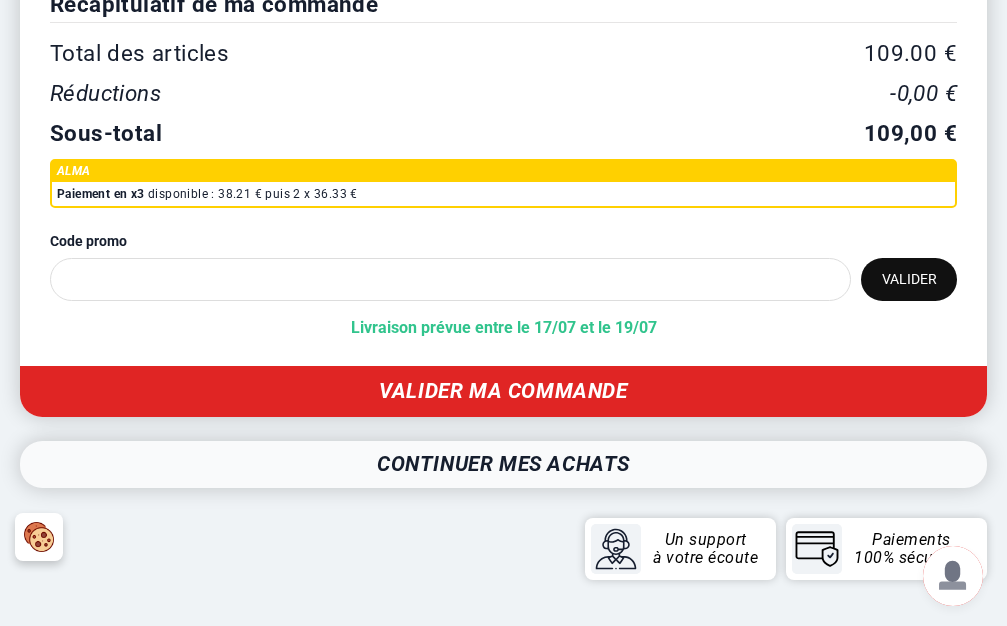 click on "Continuer mes achats" at bounding box center (503, 464) 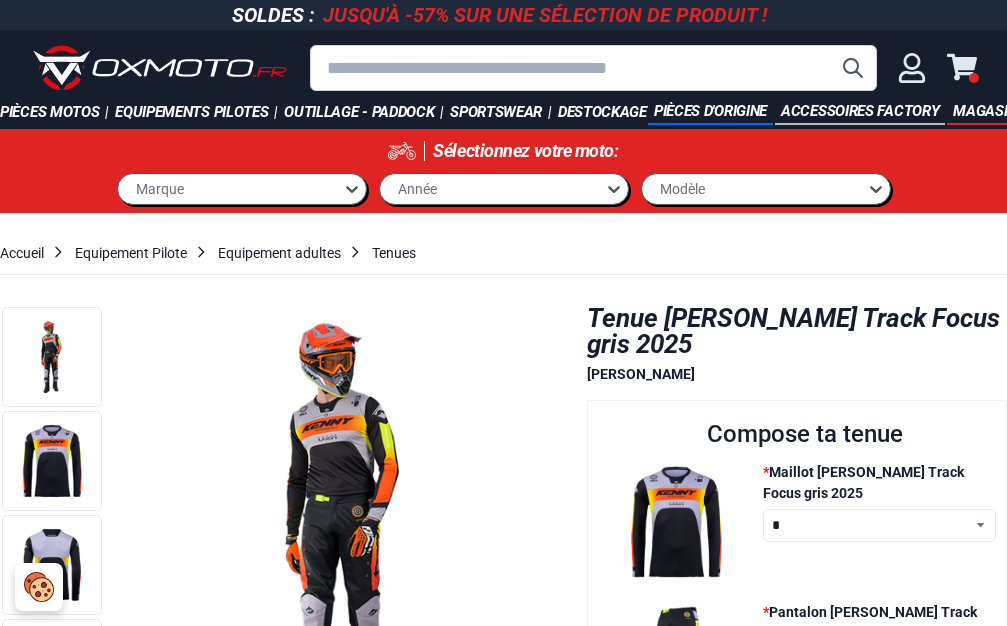 select on "**********" 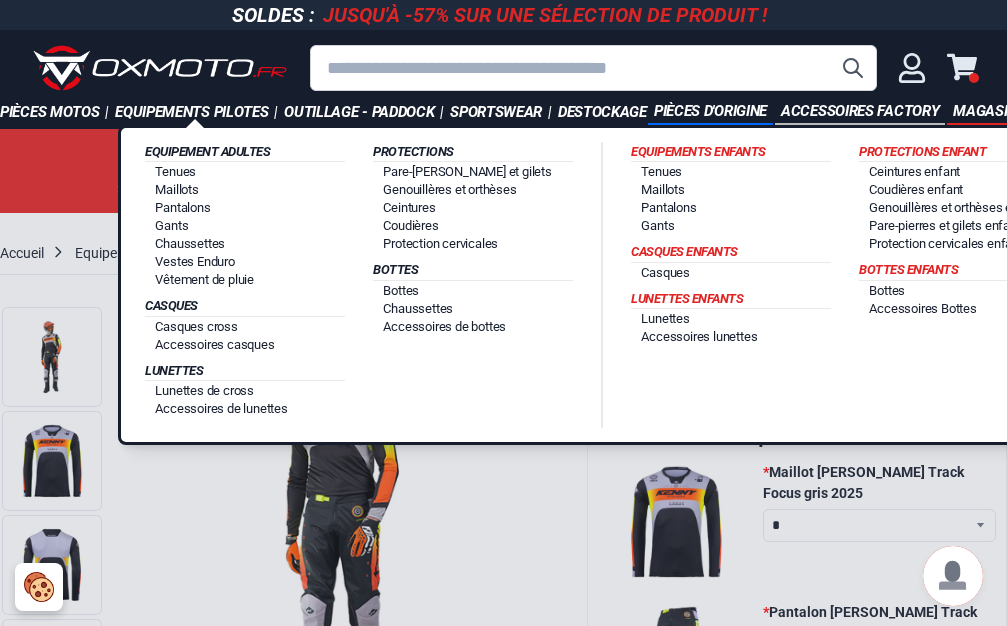 click on "Equipements pilotes
|" at bounding box center [199, 112] 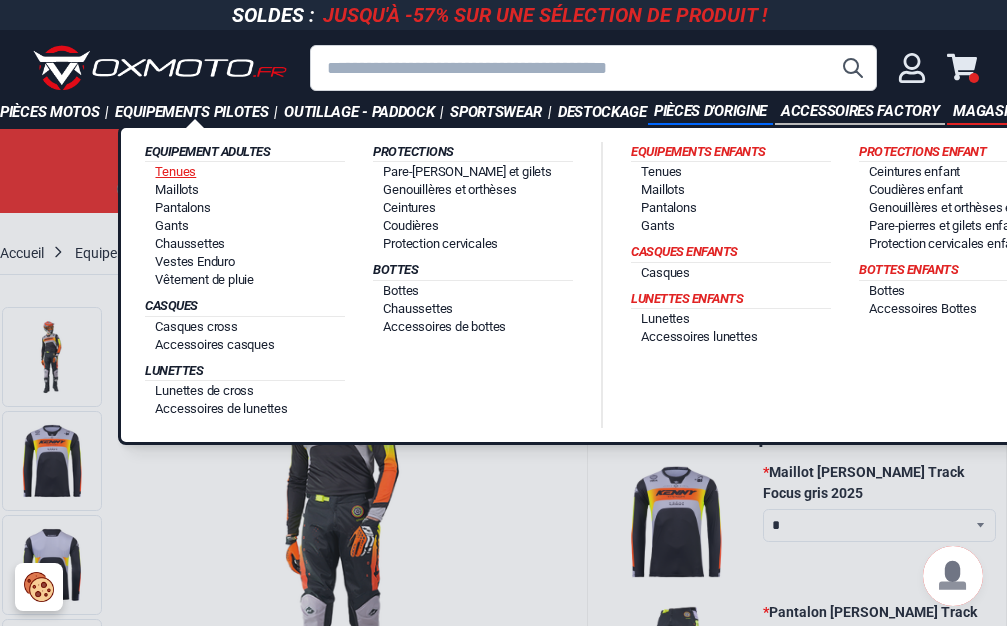 click on "Tenues" at bounding box center (175, 171) 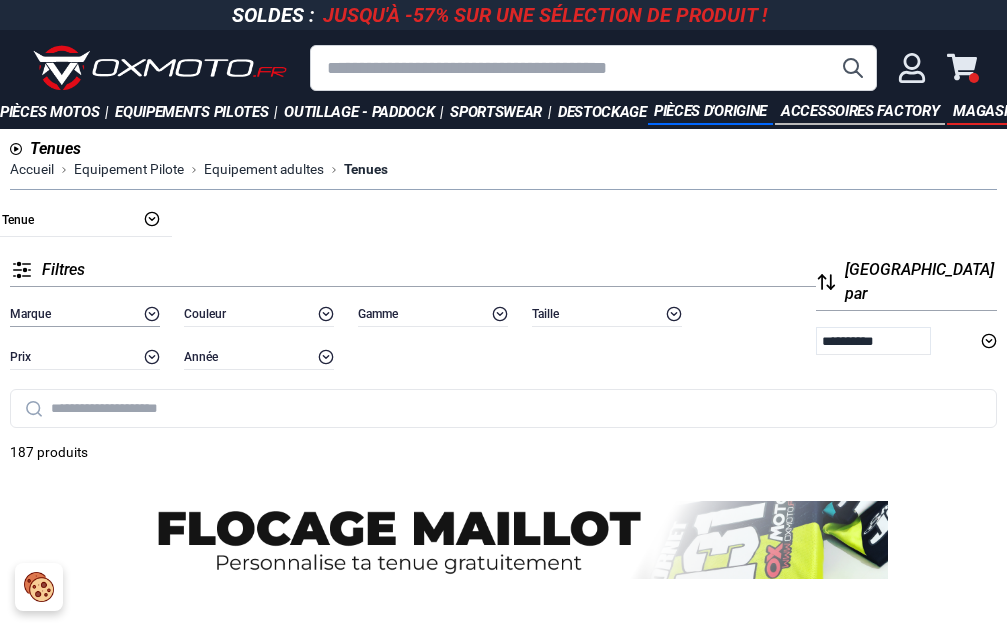 scroll, scrollTop: 0, scrollLeft: 0, axis: both 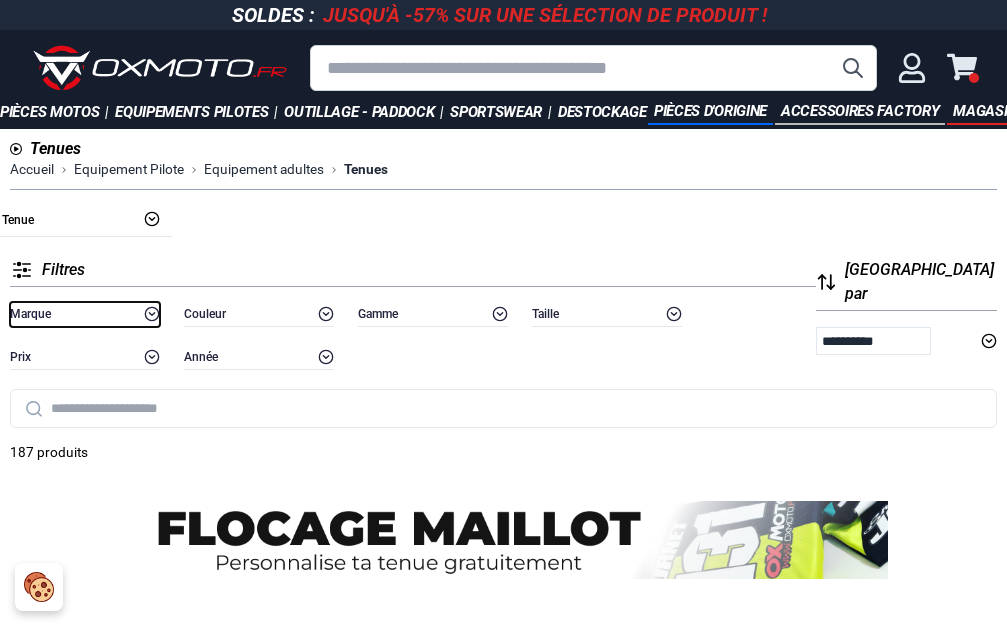 click 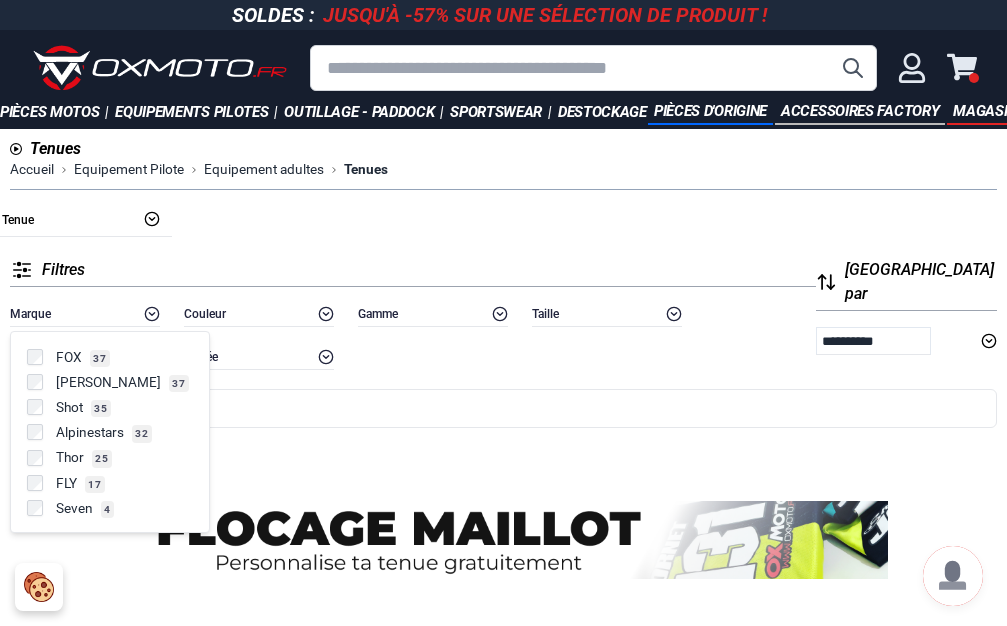 click on "Kenny   37" at bounding box center (112, 381) 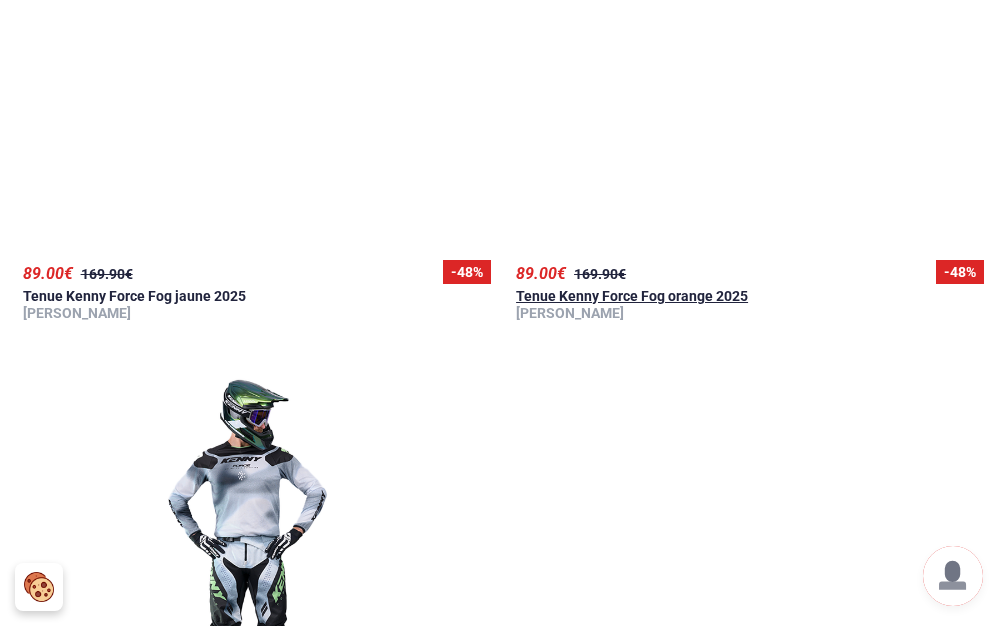 scroll, scrollTop: 2652, scrollLeft: 0, axis: vertical 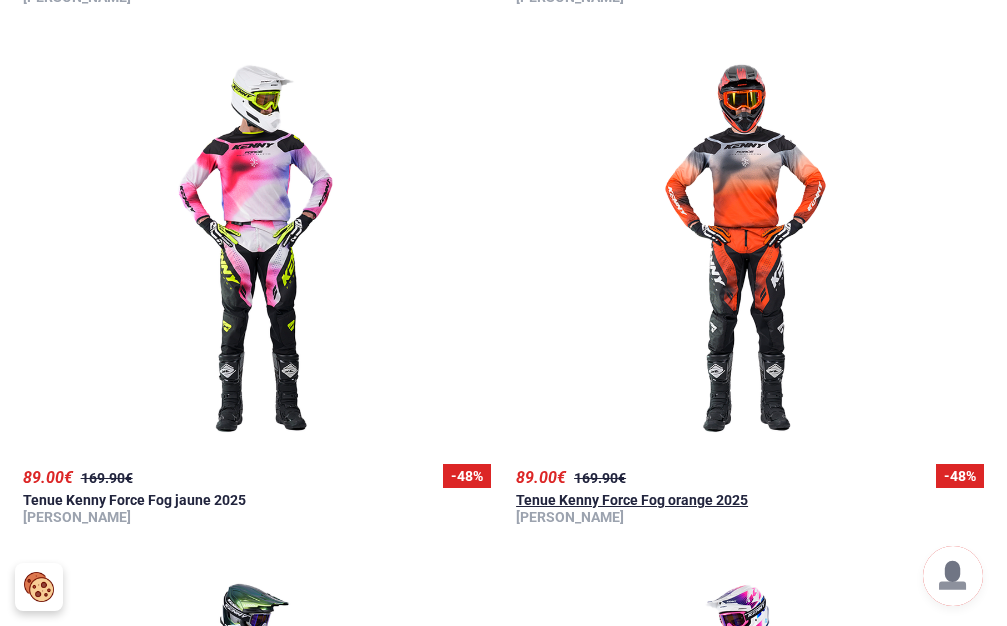 click on "Tenue Kenny Force Fog orange 2025" at bounding box center [632, 500] 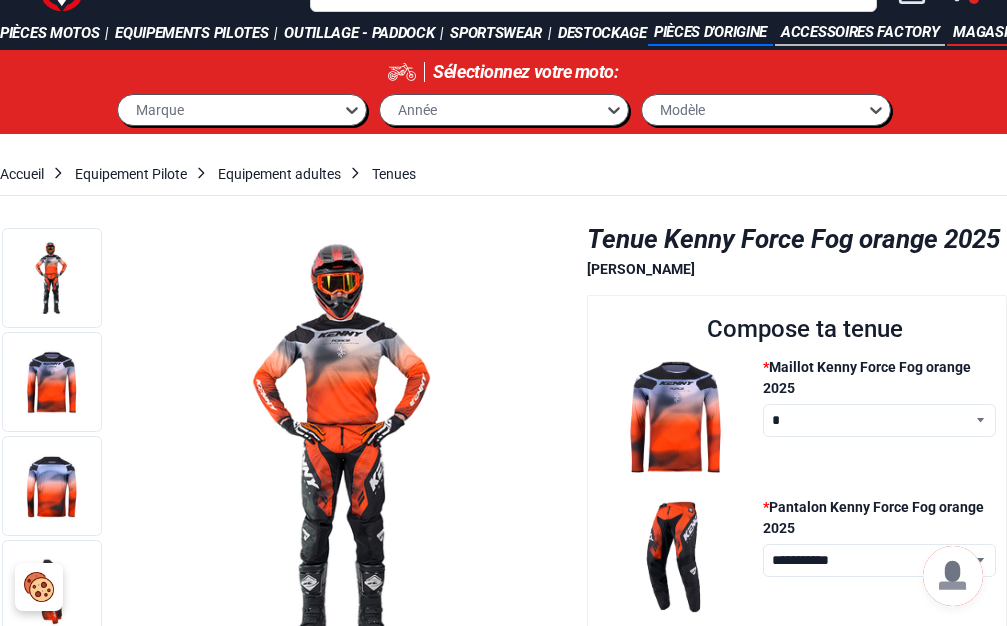 scroll, scrollTop: 102, scrollLeft: 0, axis: vertical 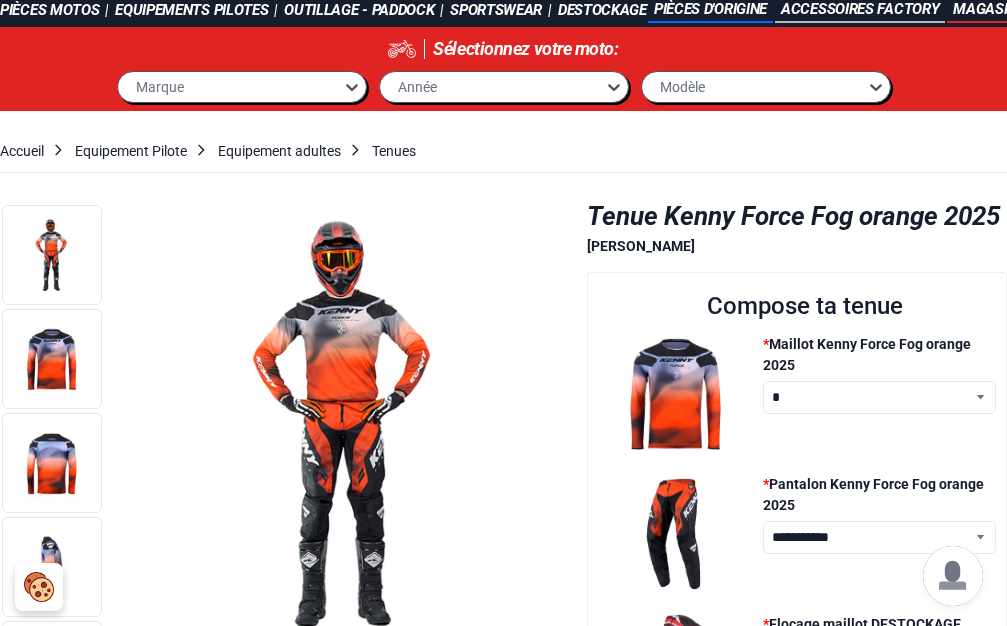 click on "*
*
*
**
***
***" at bounding box center (879, 397) 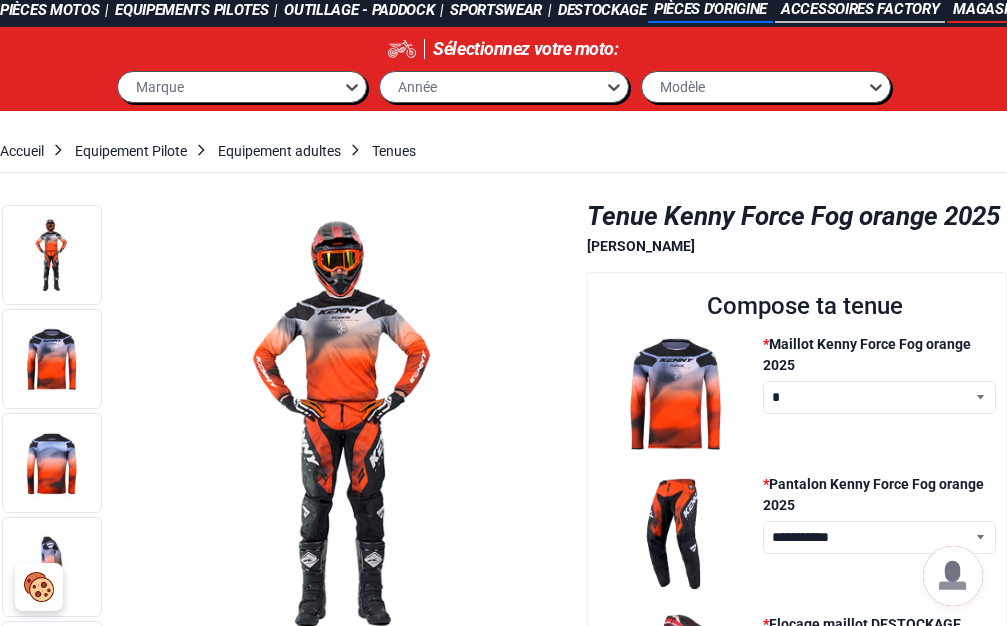 click on "**********" at bounding box center [879, 537] 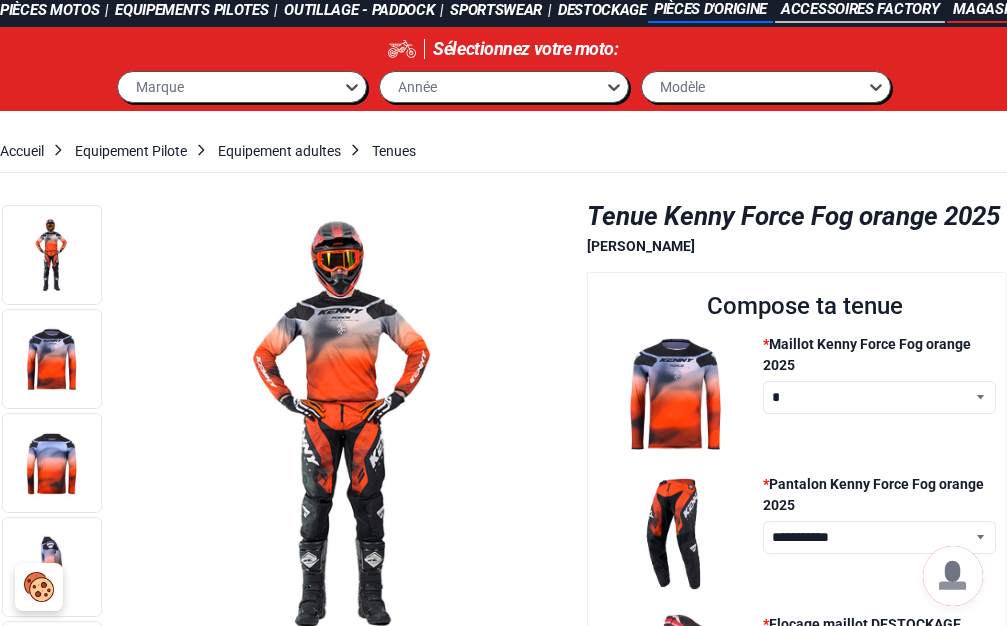 select on "**********" 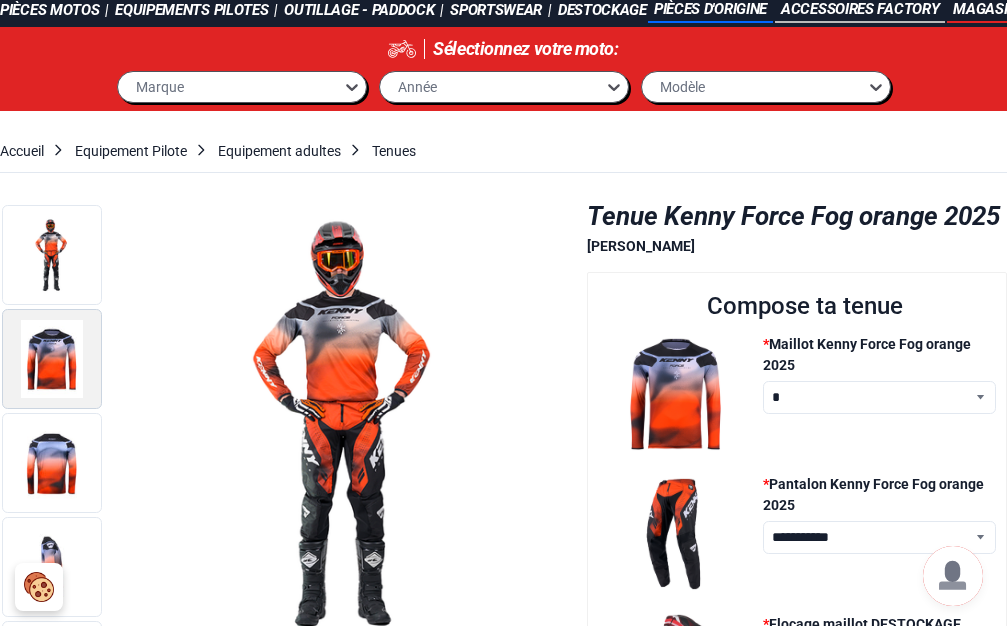 click at bounding box center (52, 359) 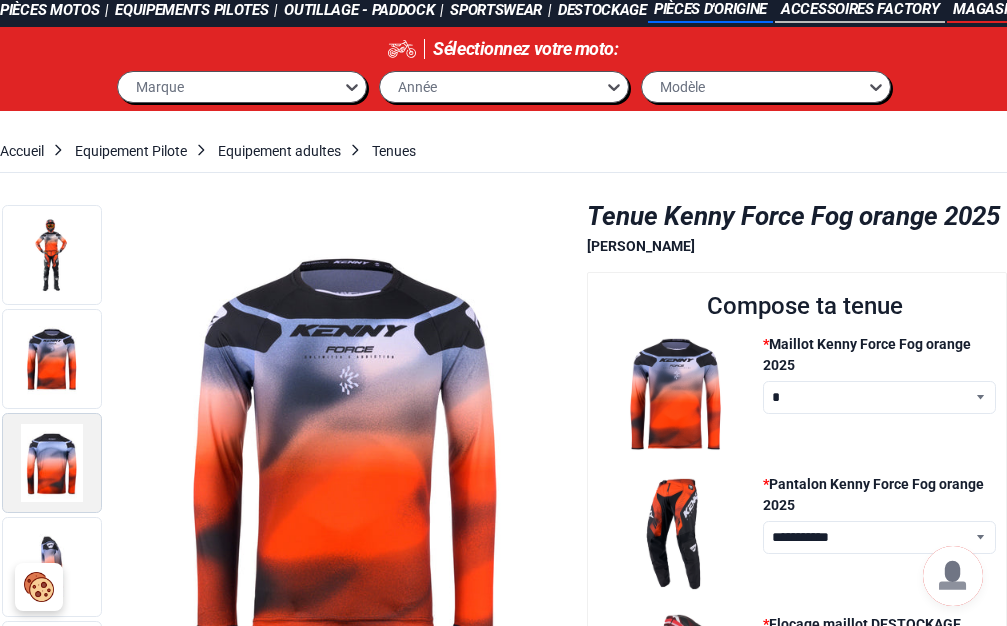click at bounding box center (52, 463) 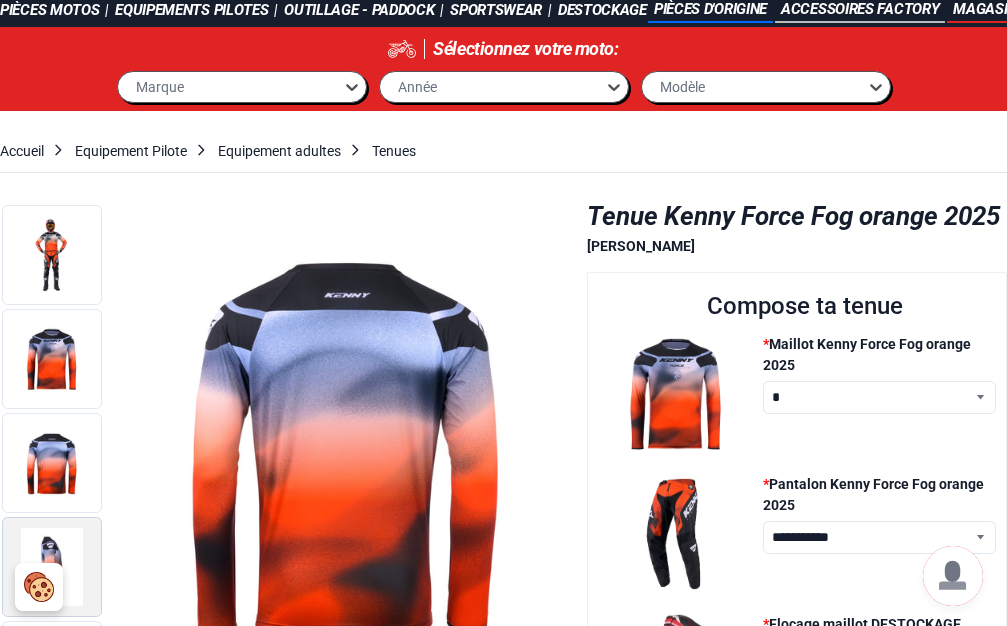 click at bounding box center (52, 567) 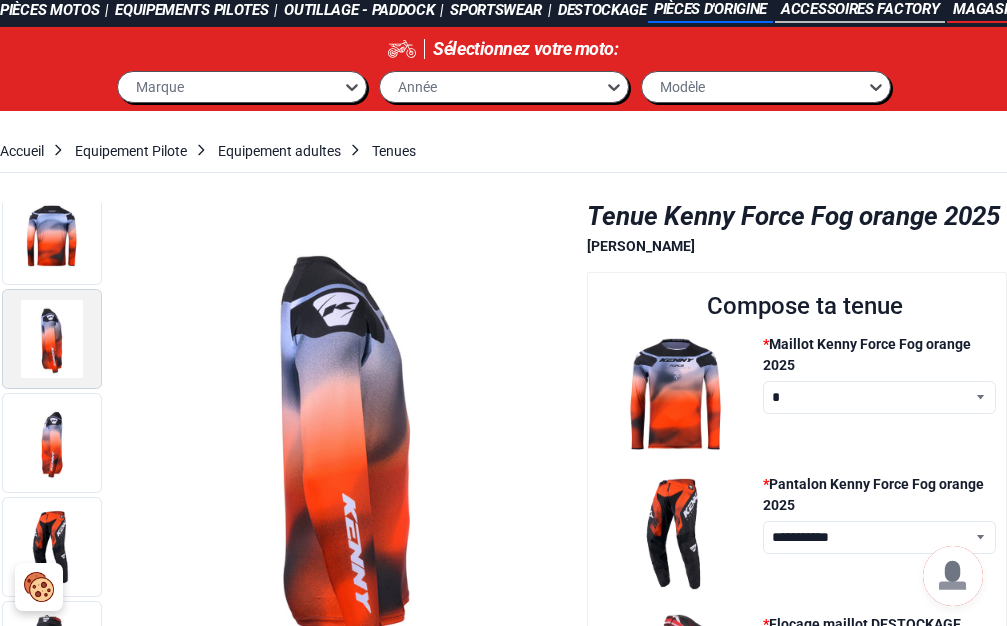 scroll, scrollTop: 342, scrollLeft: 0, axis: vertical 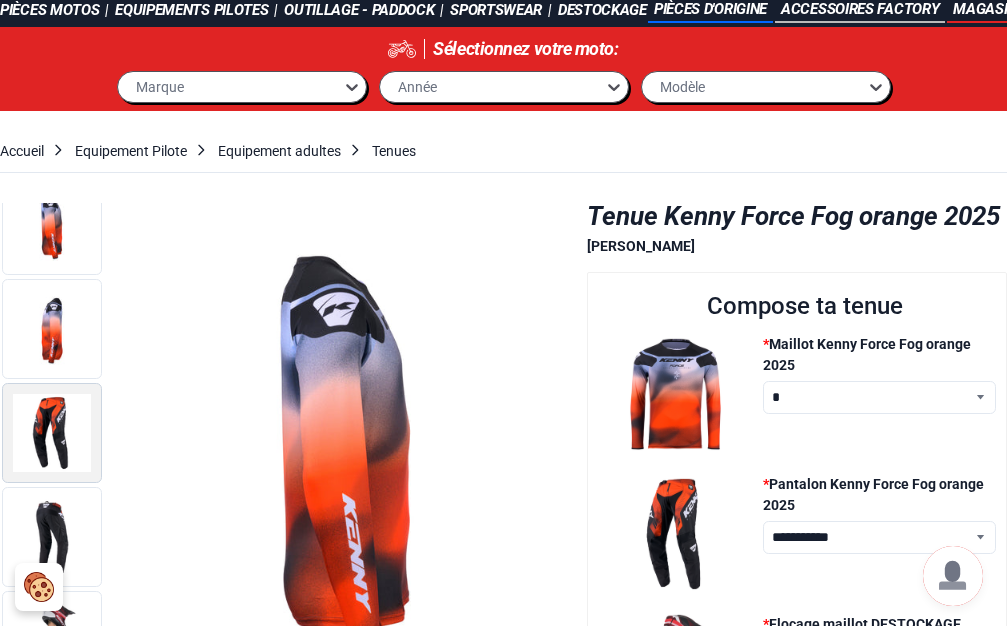 click at bounding box center (52, 433) 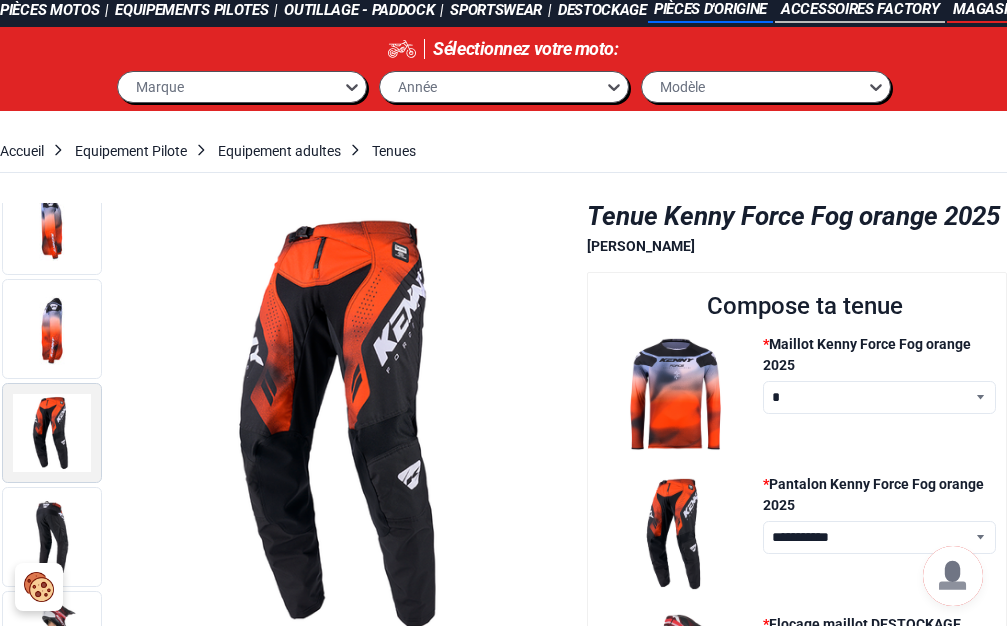scroll, scrollTop: 352, scrollLeft: 0, axis: vertical 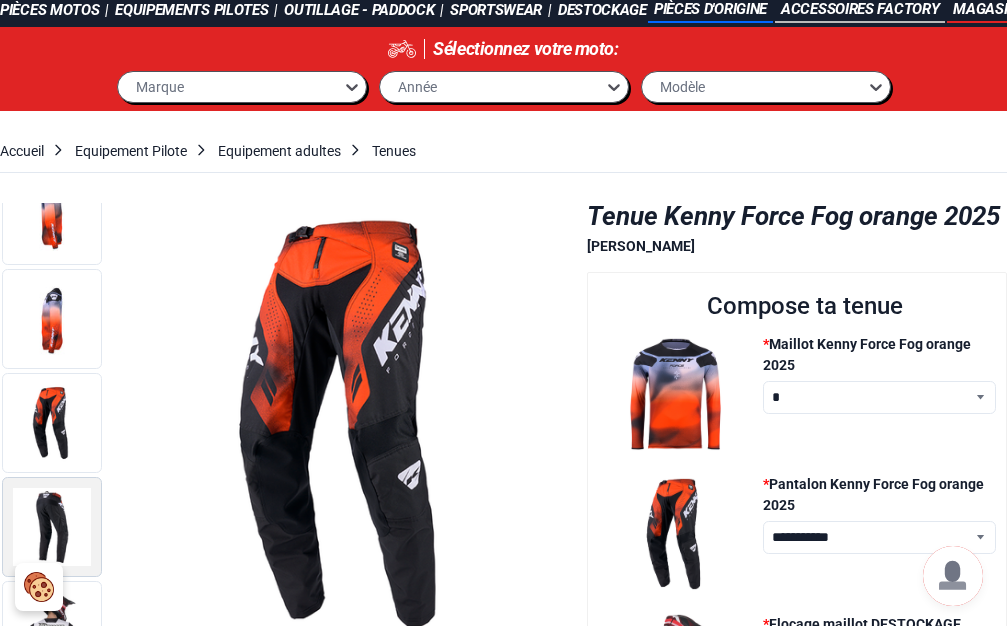 click at bounding box center (52, 527) 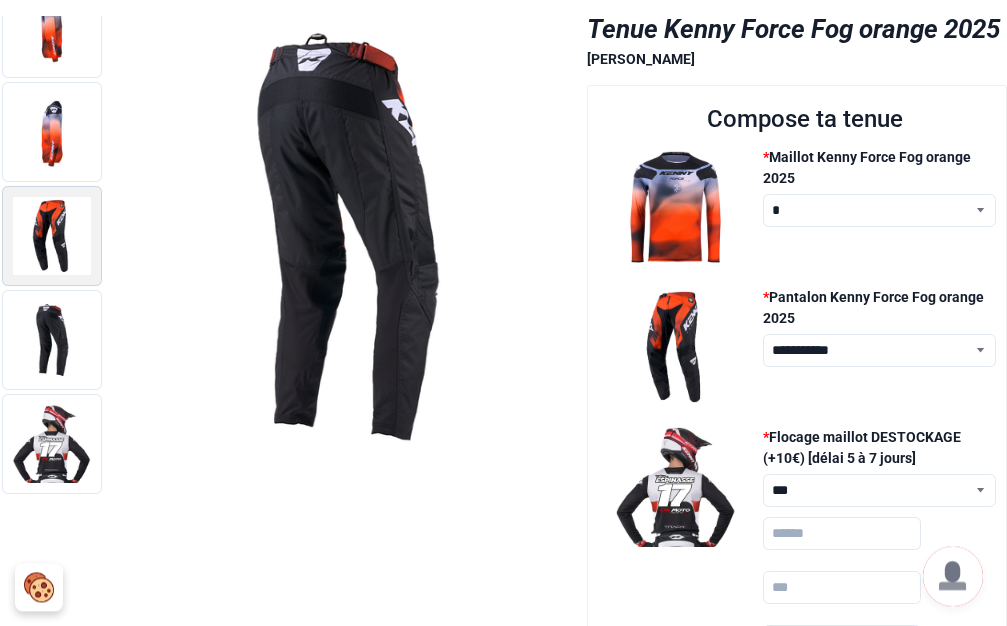 scroll, scrollTop: 306, scrollLeft: 0, axis: vertical 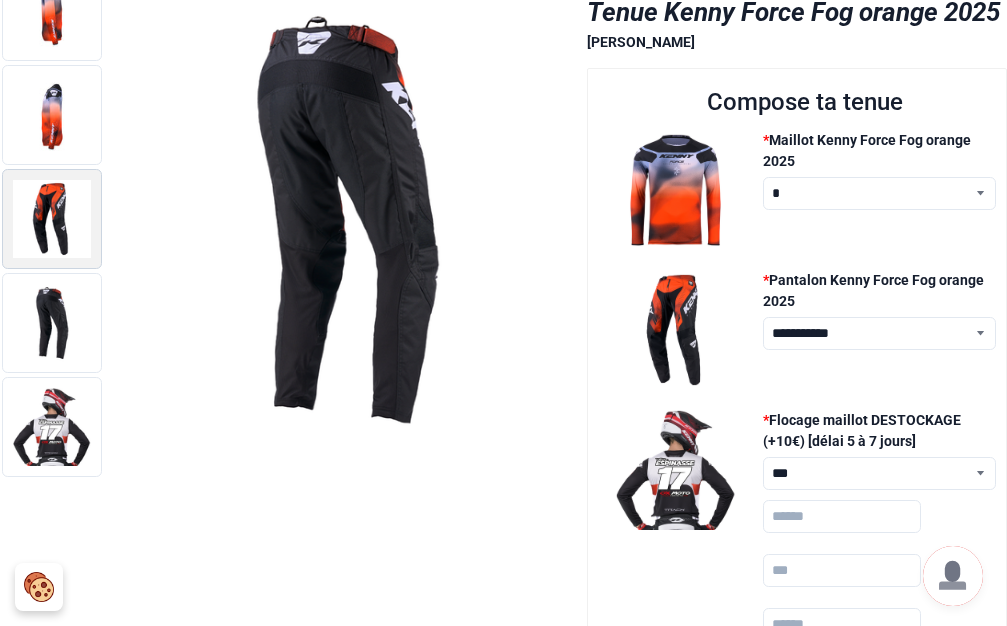 click at bounding box center [52, 427] 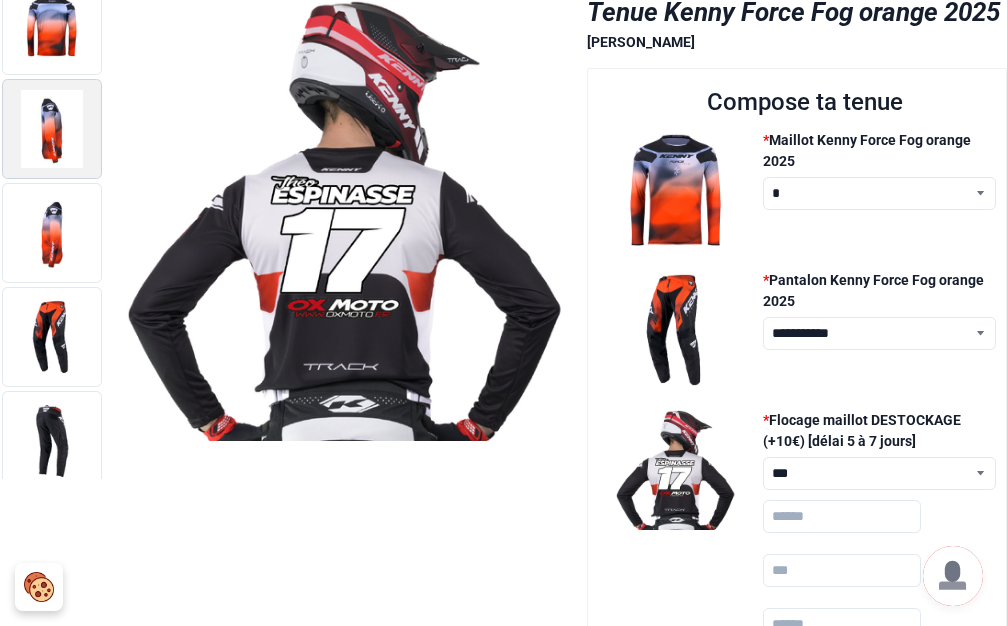 scroll, scrollTop: 0, scrollLeft: 0, axis: both 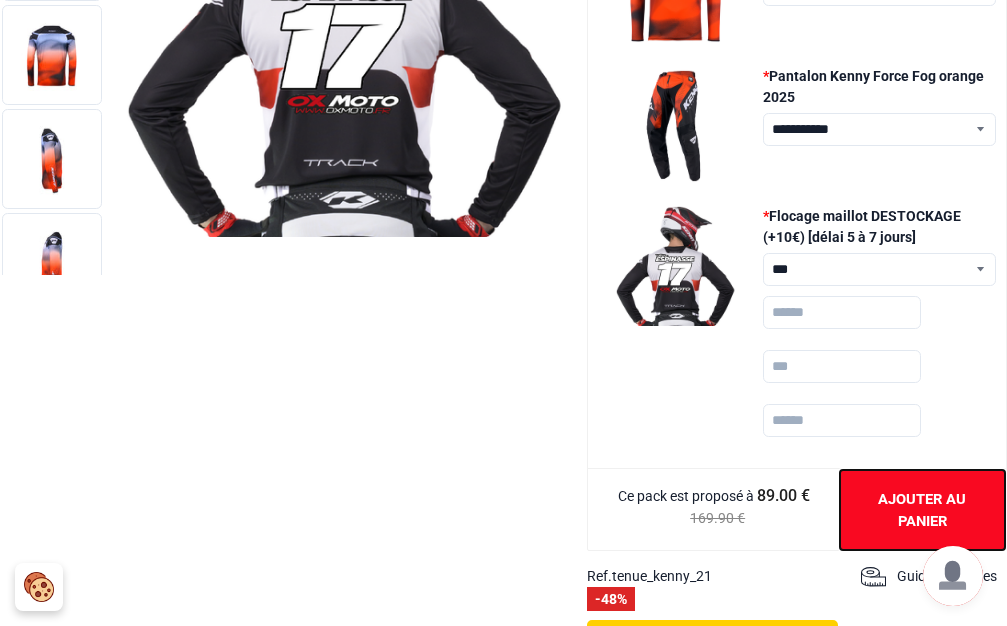 click on "Ajouter au panier" at bounding box center [922, 510] 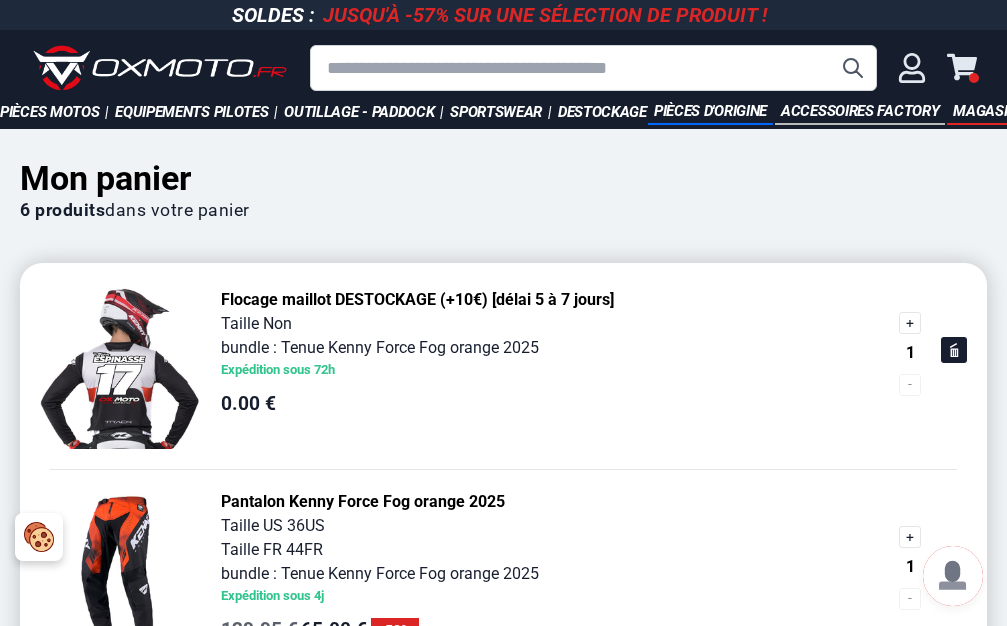 scroll, scrollTop: 1224, scrollLeft: 0, axis: vertical 